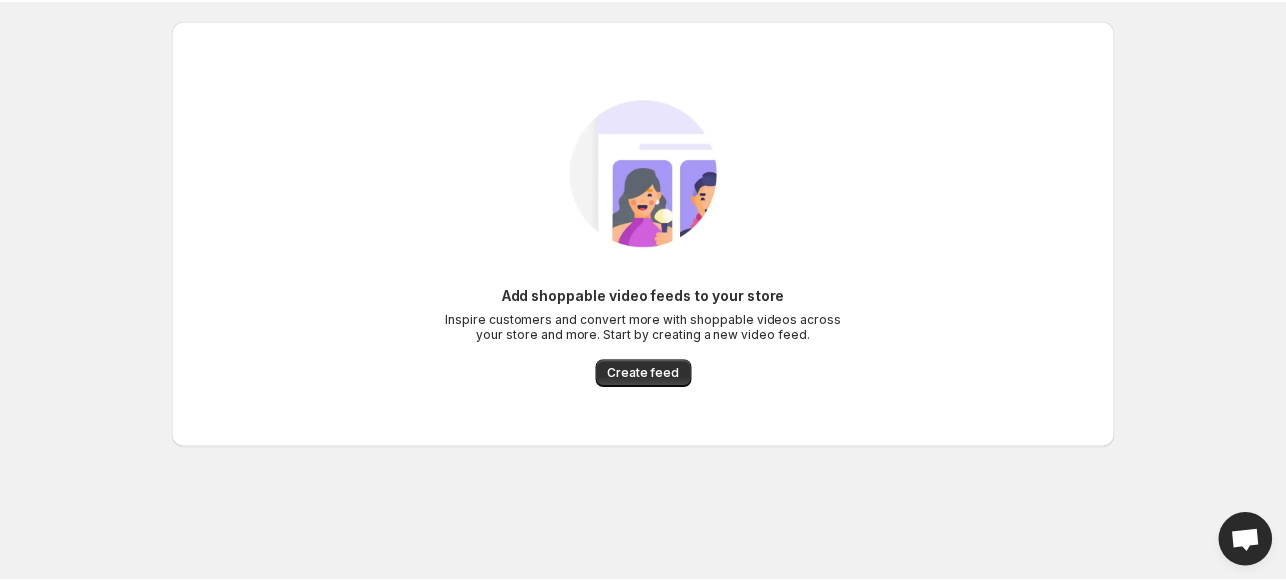 scroll, scrollTop: 0, scrollLeft: 0, axis: both 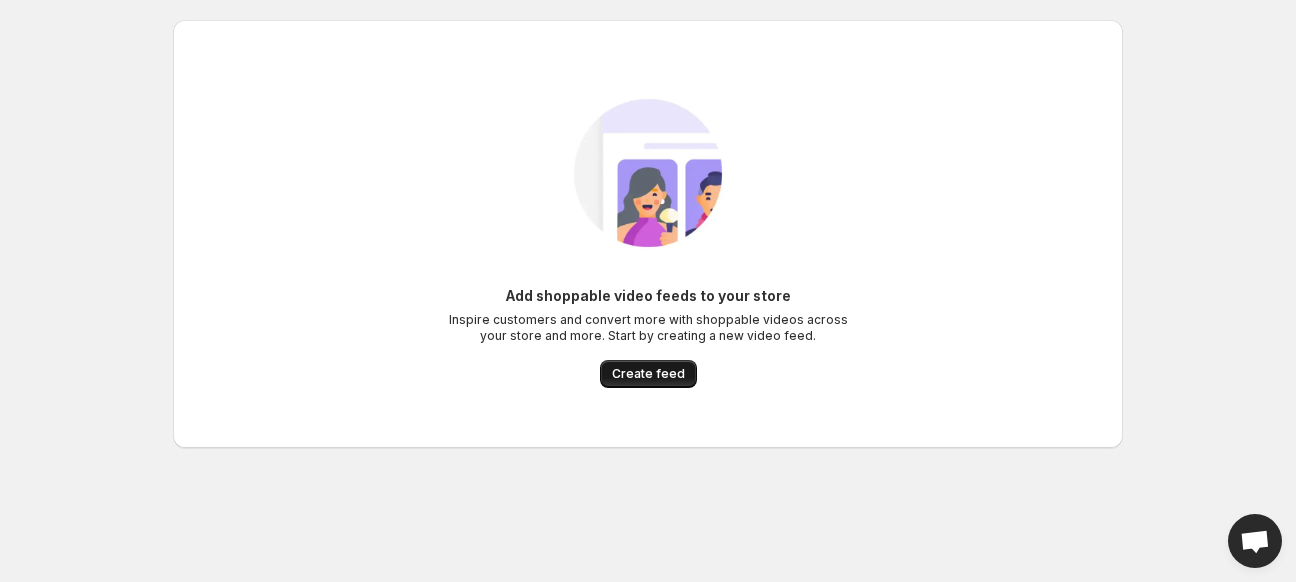 click on "Create feed" at bounding box center (648, 374) 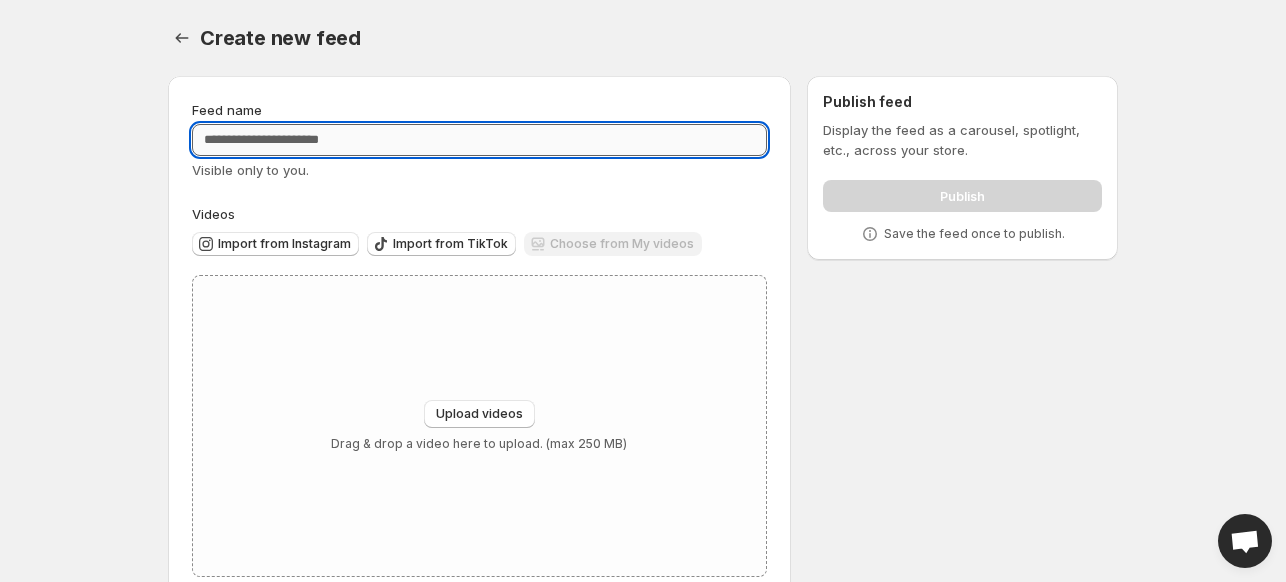 click on "Feed name" at bounding box center [479, 140] 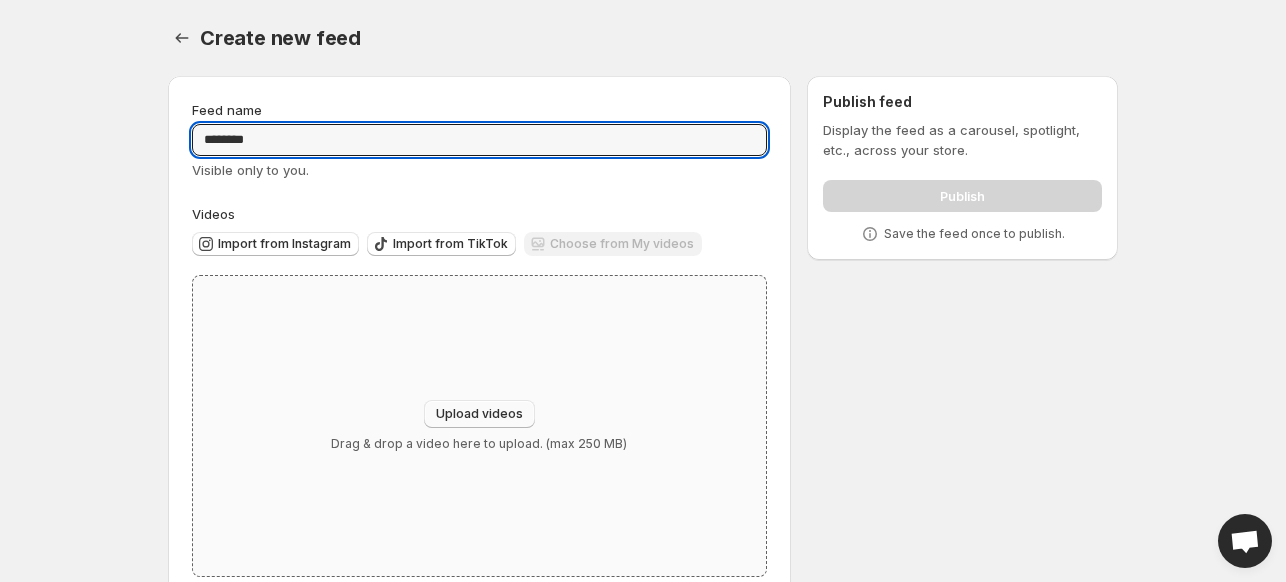 type on "********" 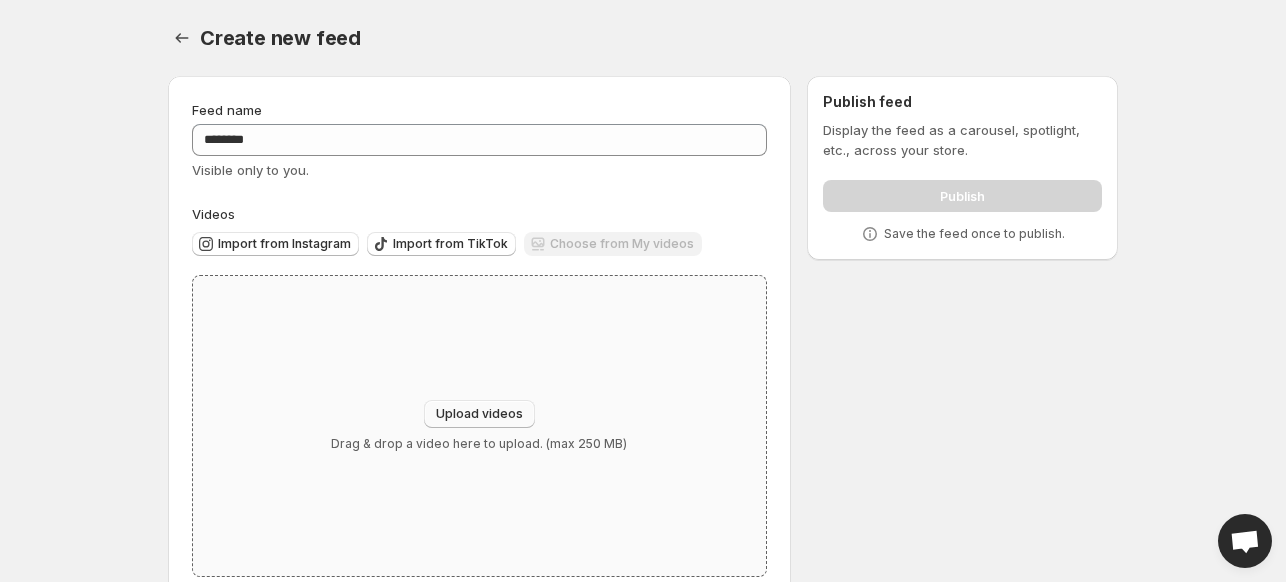 click on "Upload videos" at bounding box center [479, 414] 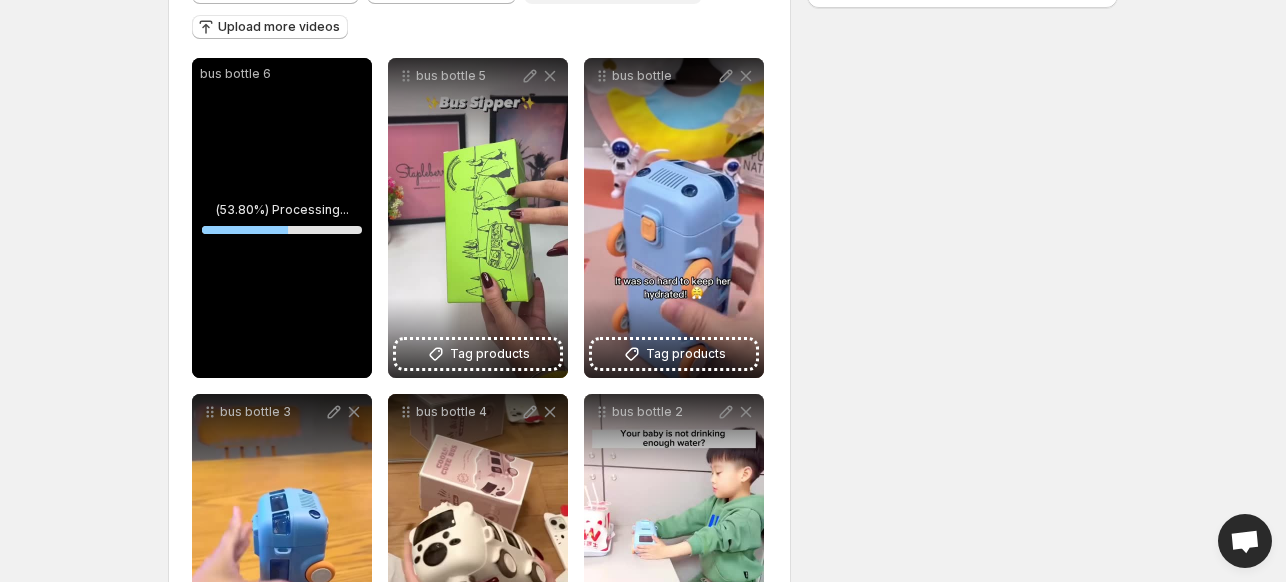 scroll, scrollTop: 432, scrollLeft: 0, axis: vertical 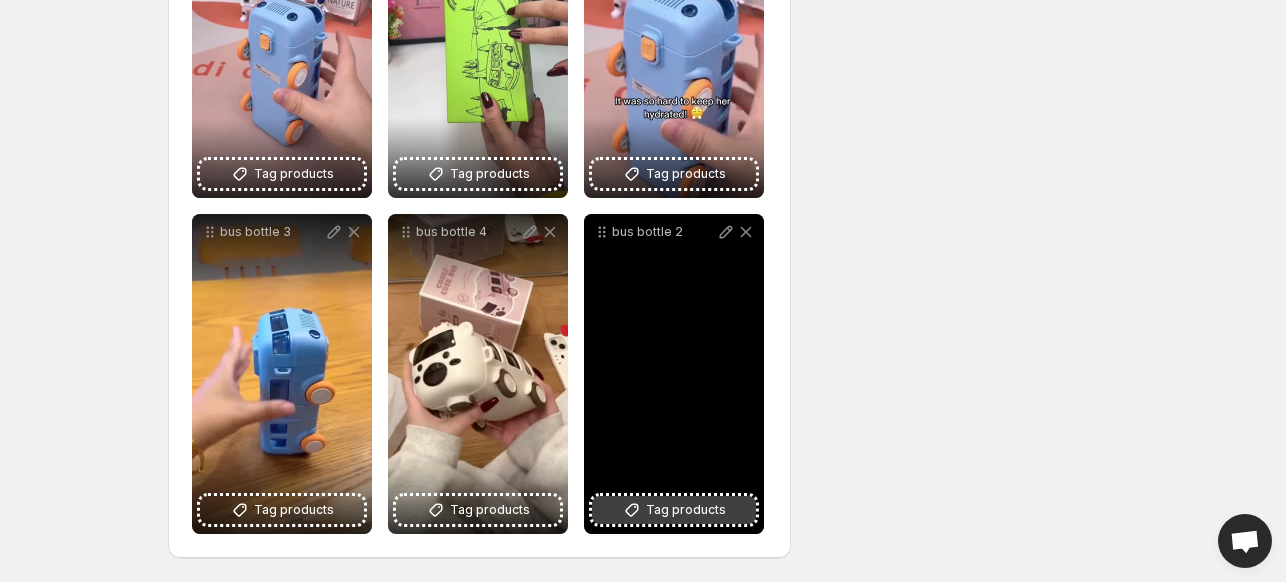 click on "Tag products" at bounding box center (686, 510) 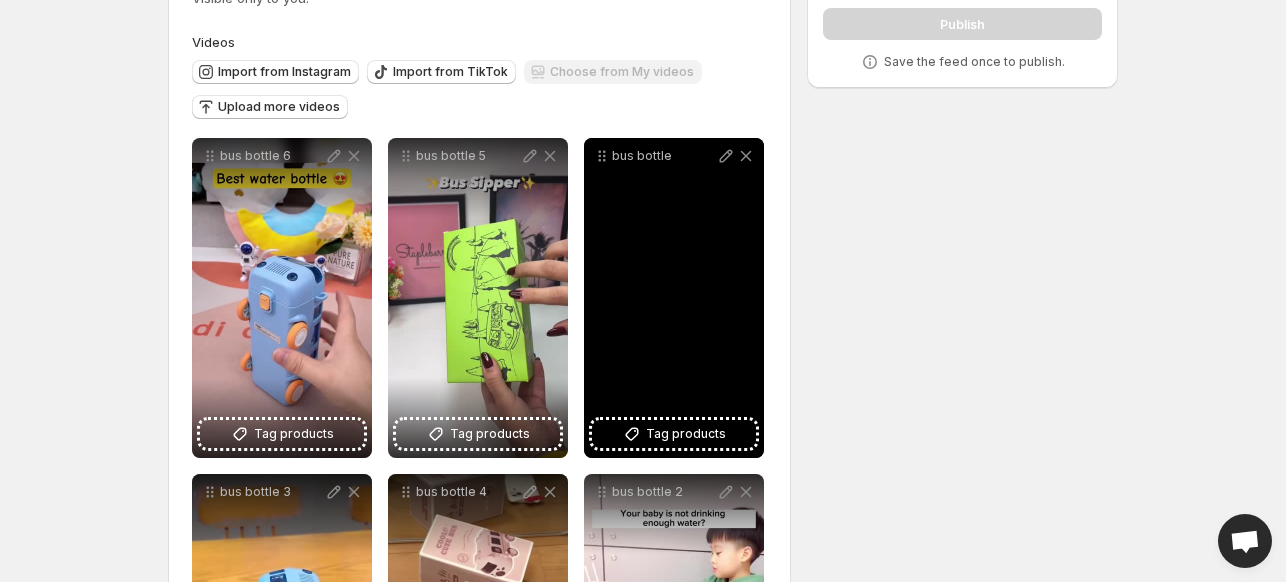 scroll, scrollTop: 168, scrollLeft: 0, axis: vertical 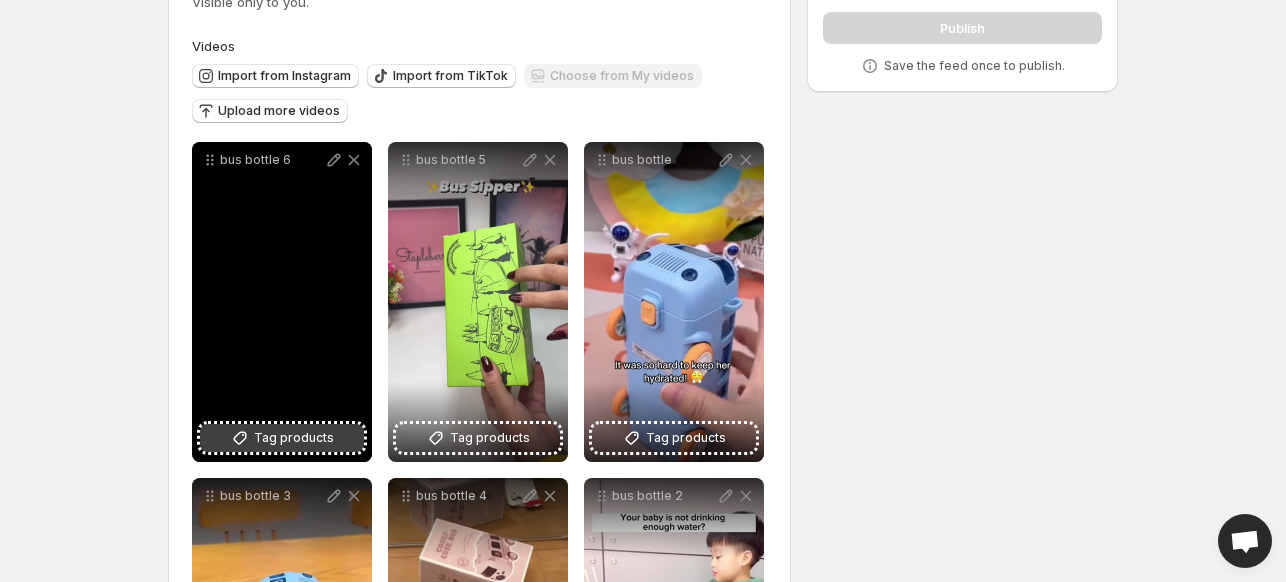 click on "Tag products" at bounding box center (294, 438) 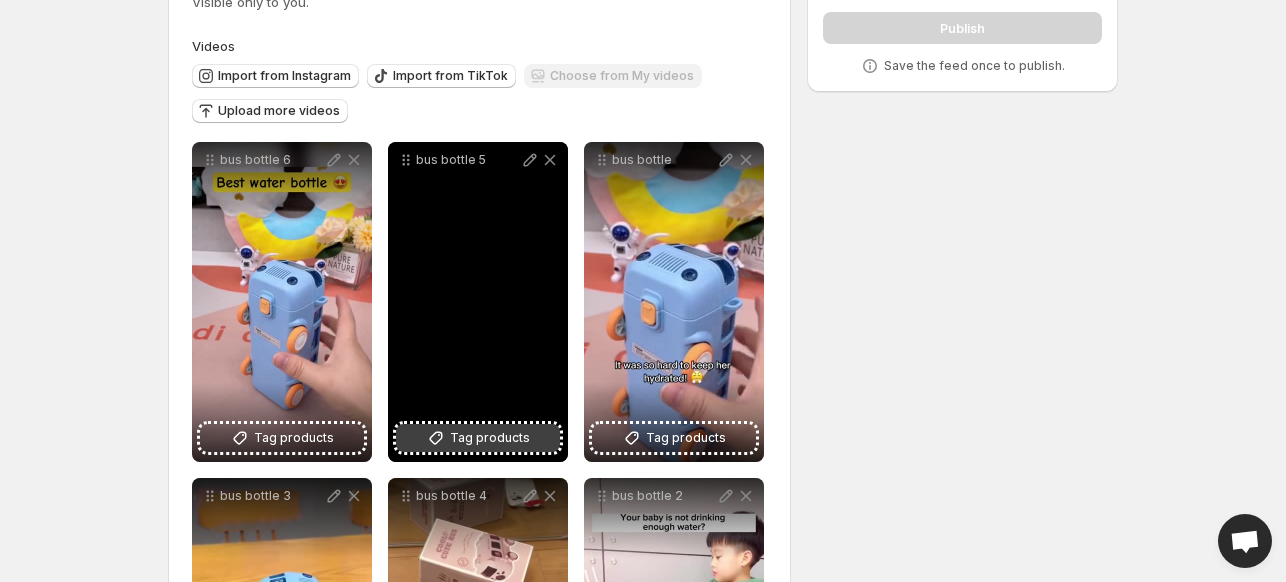 click on "Tag products" at bounding box center (490, 438) 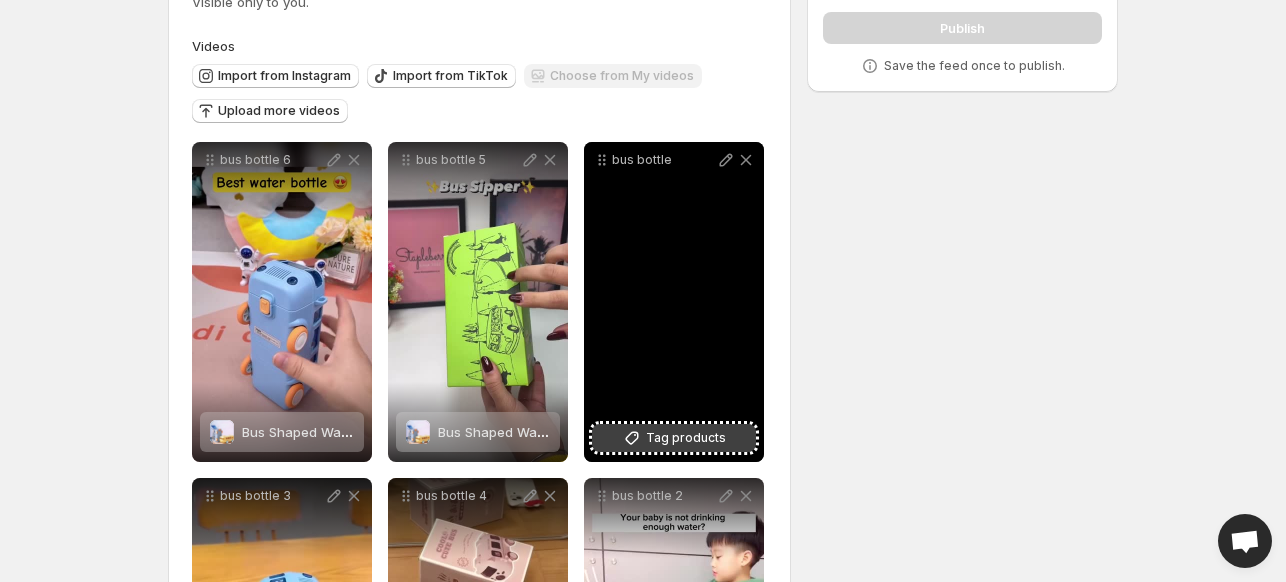 click on "Tag products" at bounding box center [686, 438] 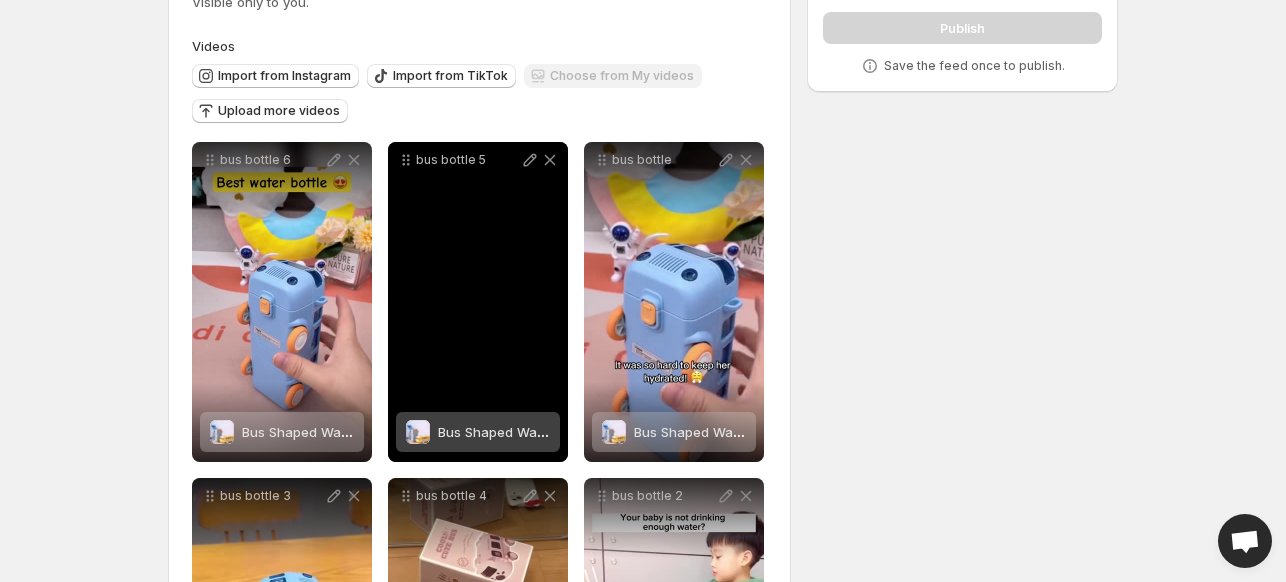 scroll, scrollTop: 432, scrollLeft: 0, axis: vertical 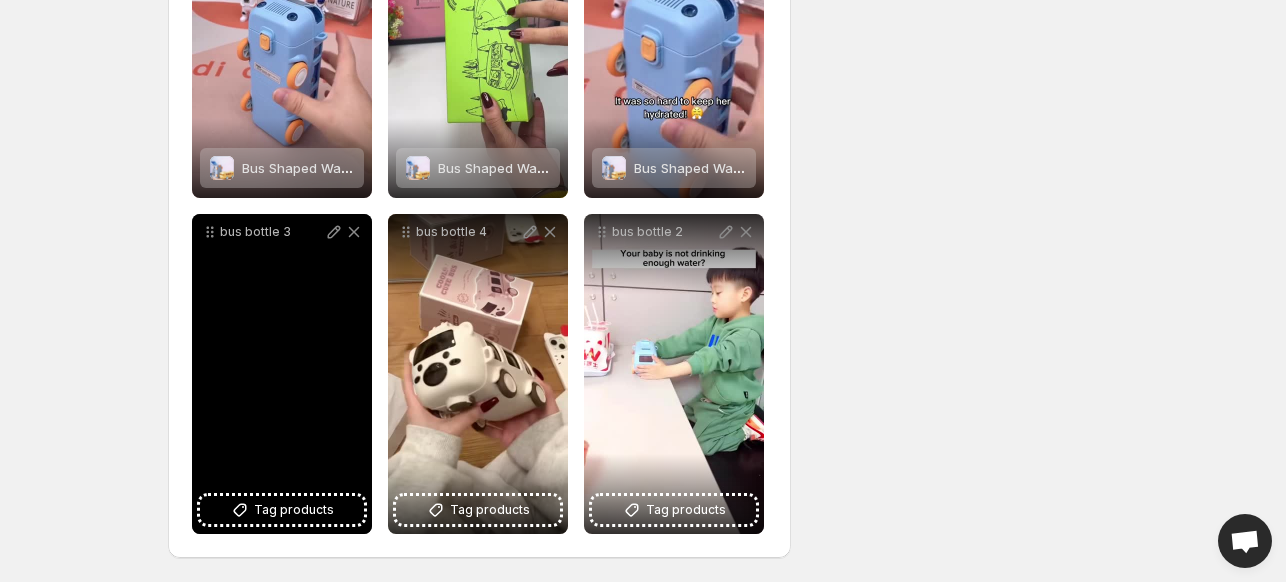 click on "Tag products" at bounding box center (282, 510) 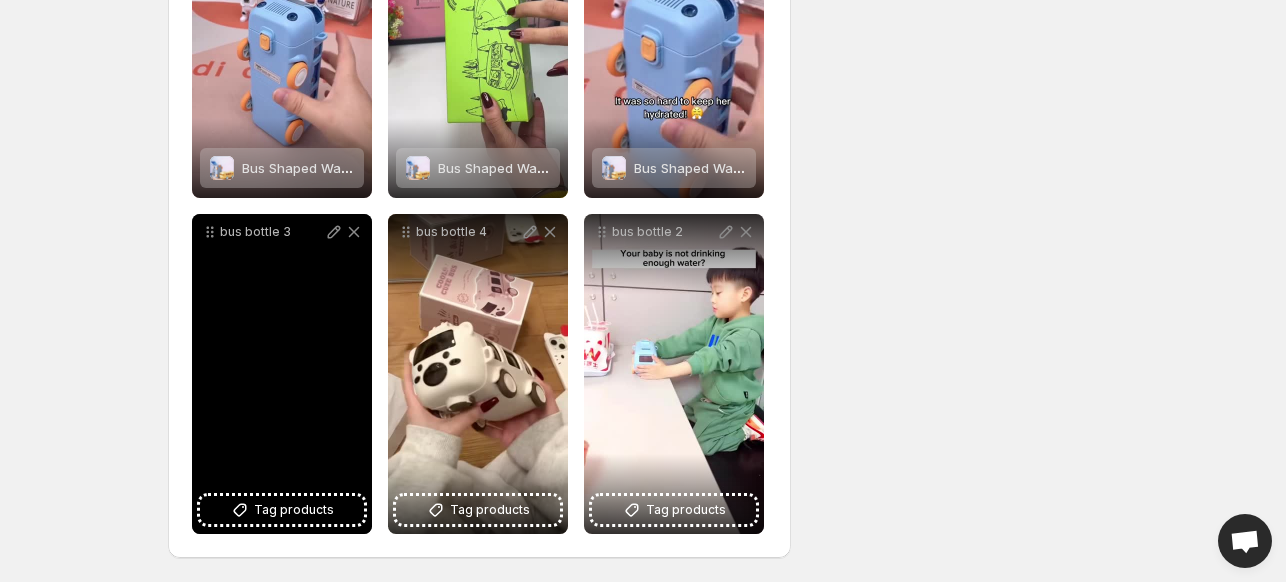 click on "bus bottle [NUMBER]" at bounding box center [282, 374] 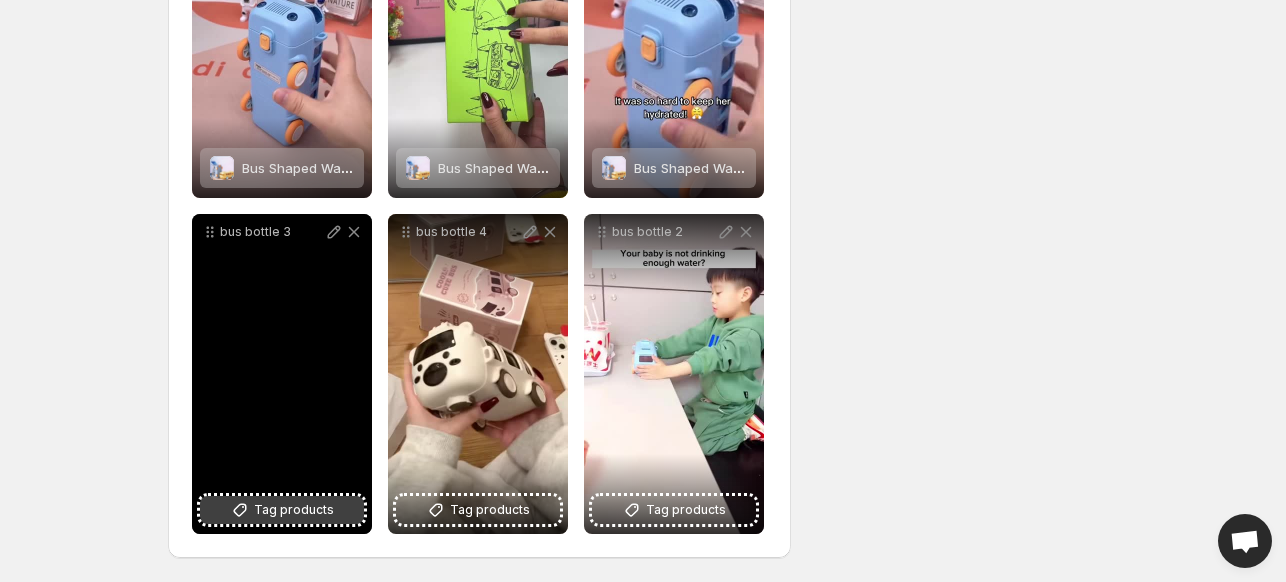 click on "Tag products" at bounding box center (294, 510) 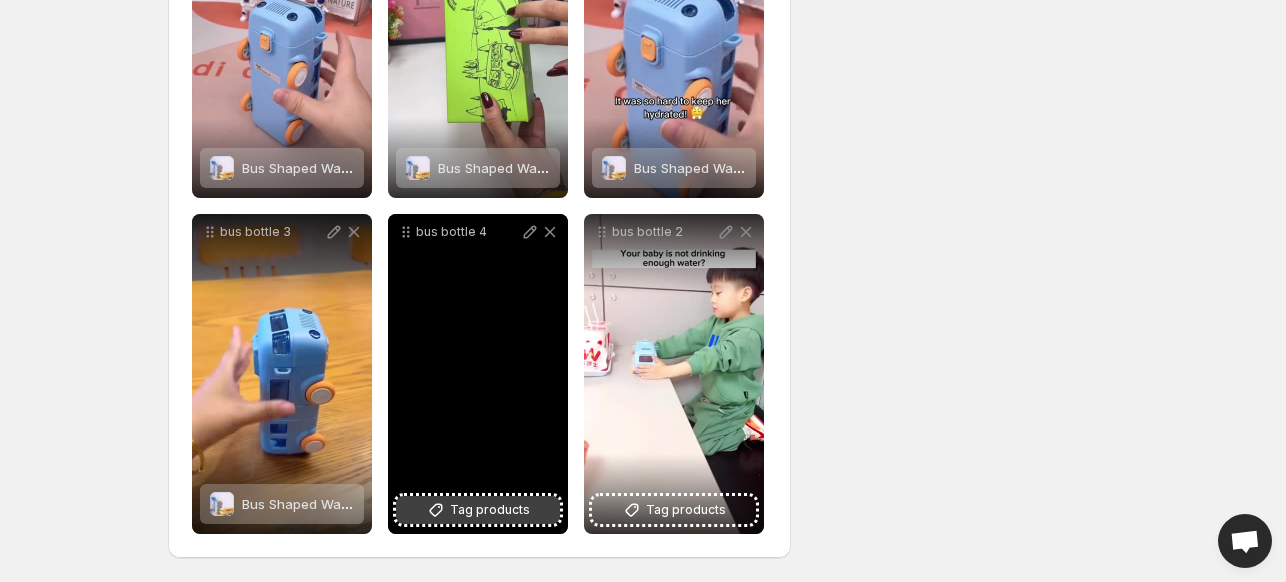 click 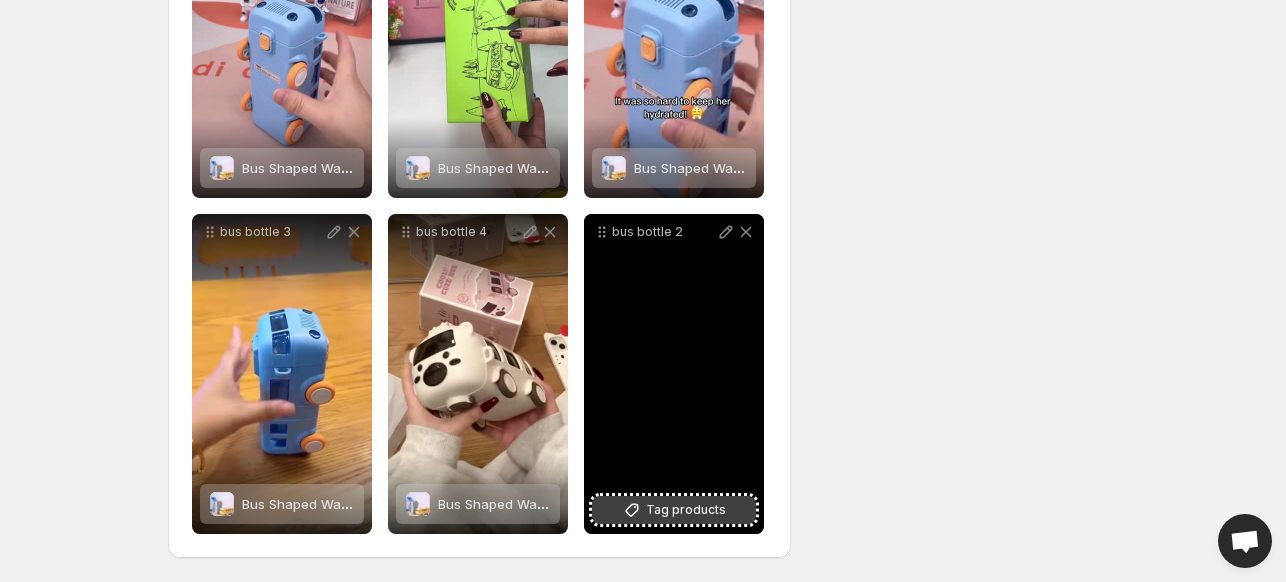 click 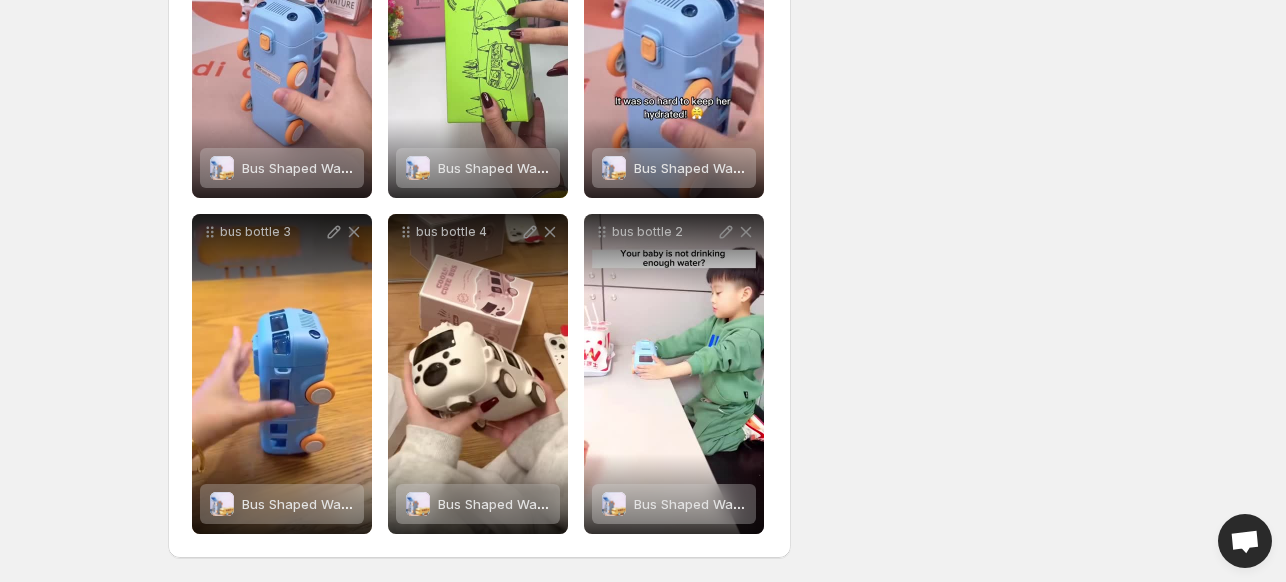 scroll, scrollTop: 0, scrollLeft: 0, axis: both 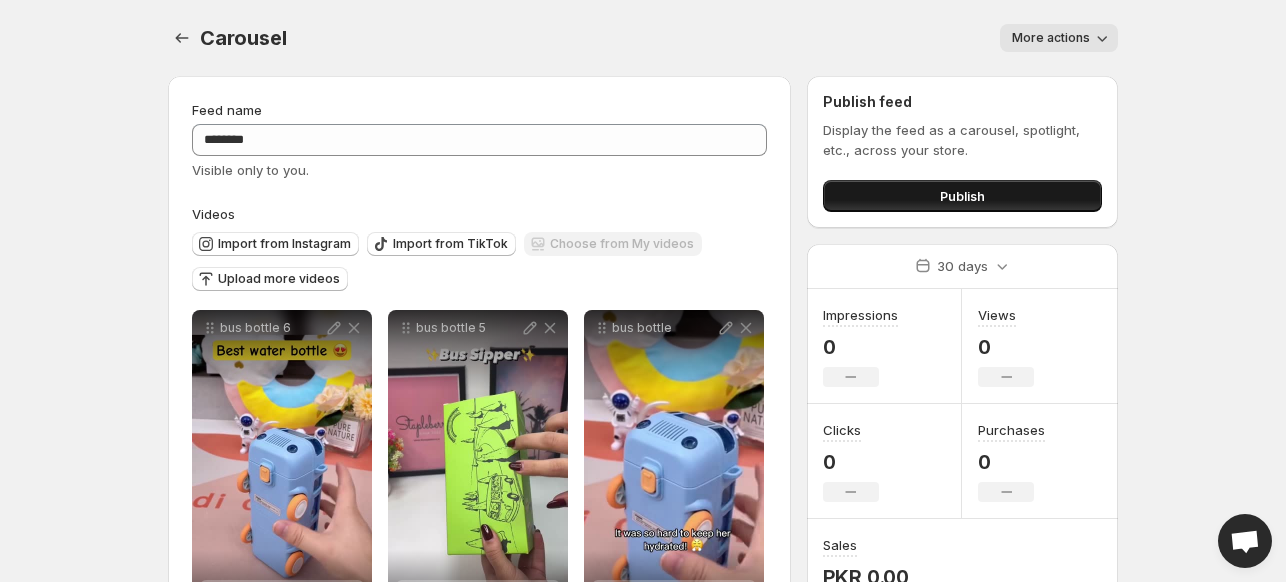 click on "Publish" at bounding box center [962, 196] 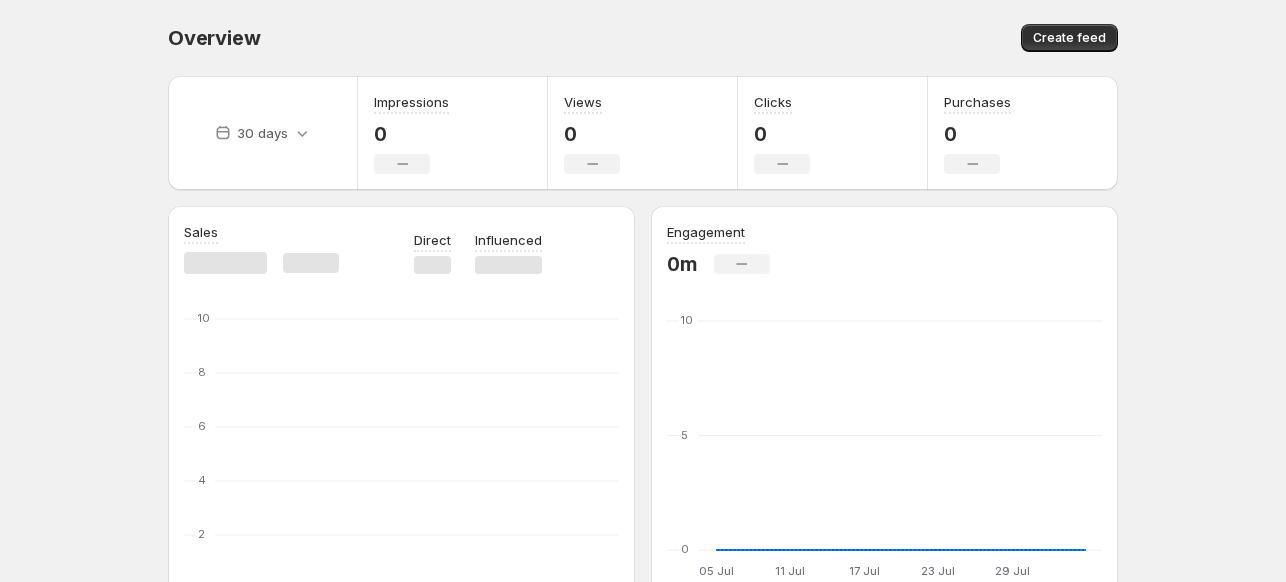 scroll, scrollTop: 0, scrollLeft: 0, axis: both 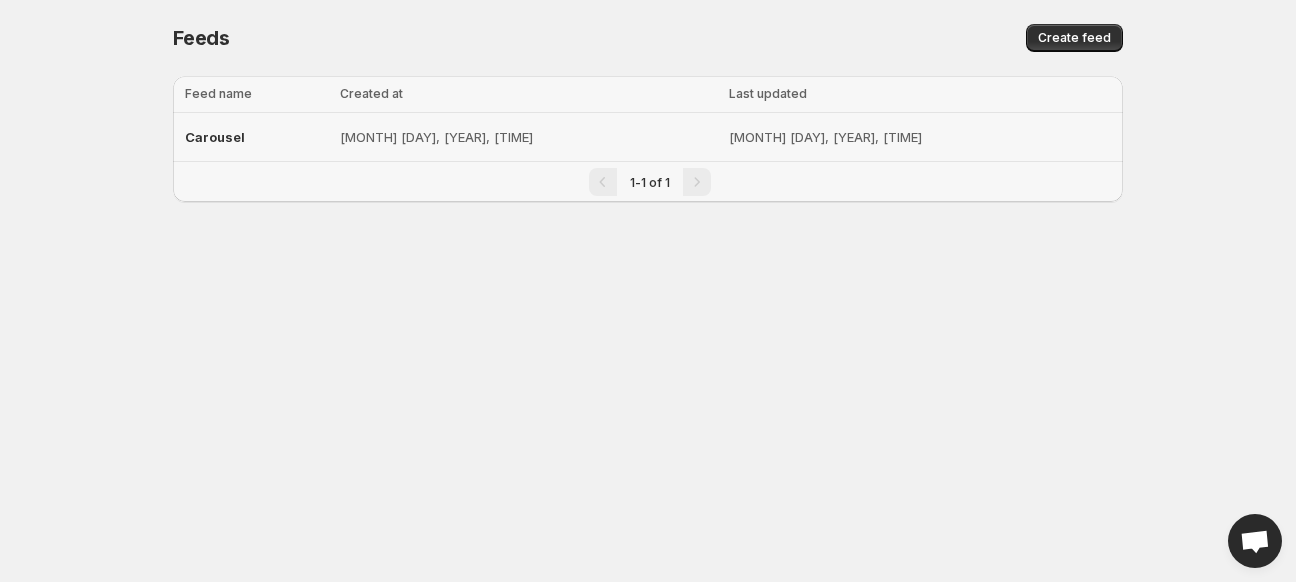 click on "Carousel" at bounding box center (256, 137) 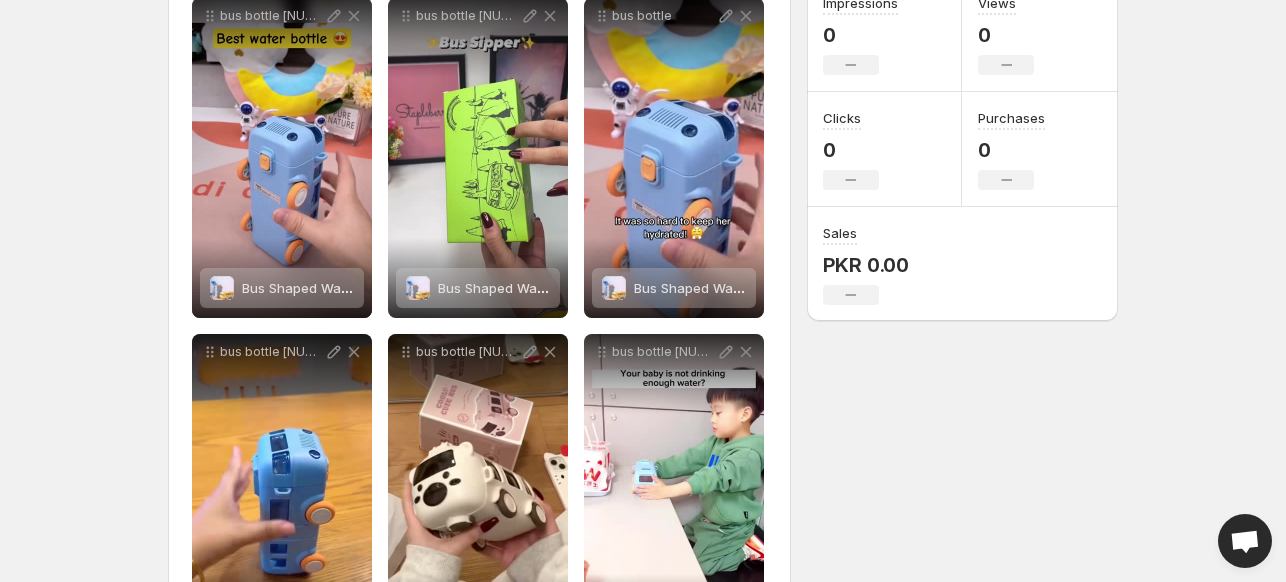 scroll, scrollTop: 0, scrollLeft: 0, axis: both 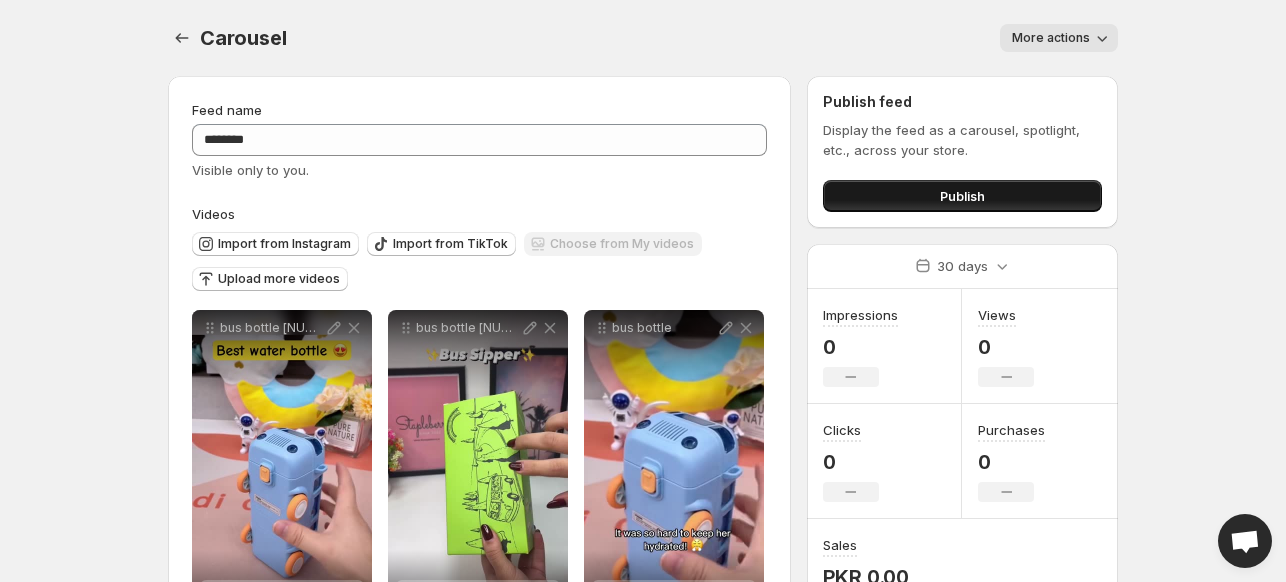 click on "Publish" at bounding box center [962, 196] 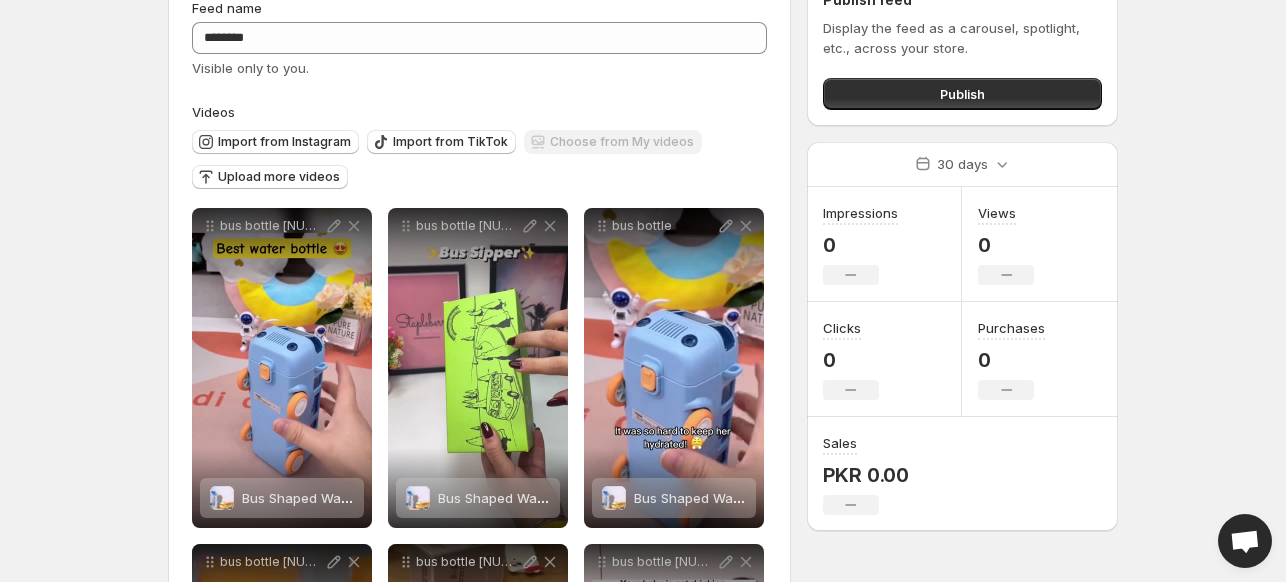 scroll, scrollTop: 108, scrollLeft: 0, axis: vertical 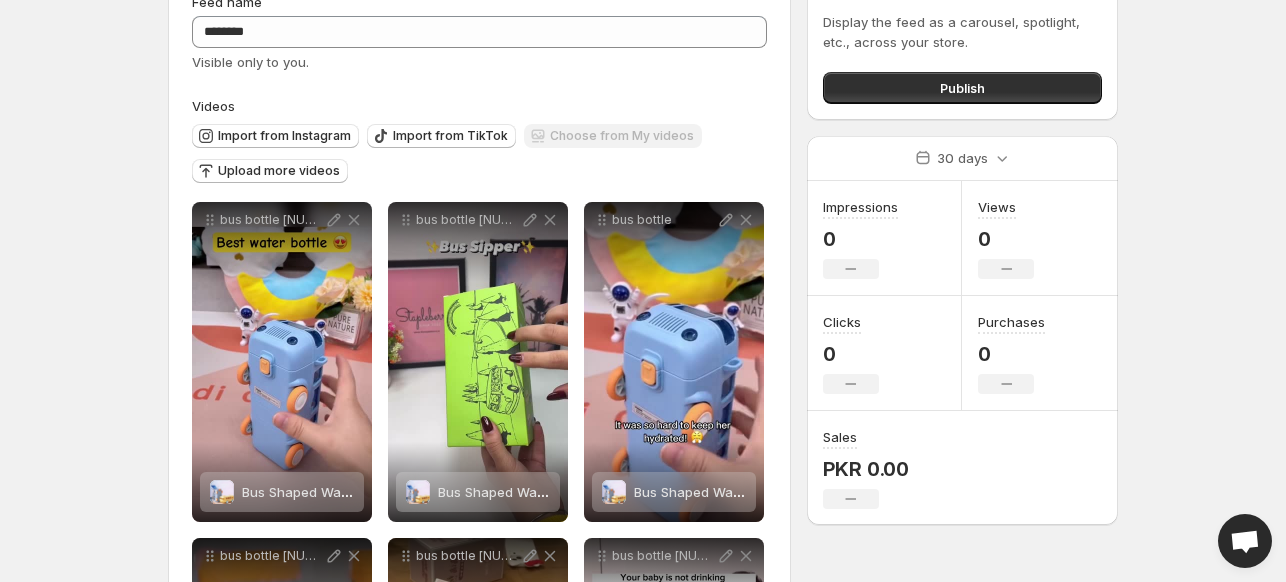 click on "**********" at bounding box center (643, 183) 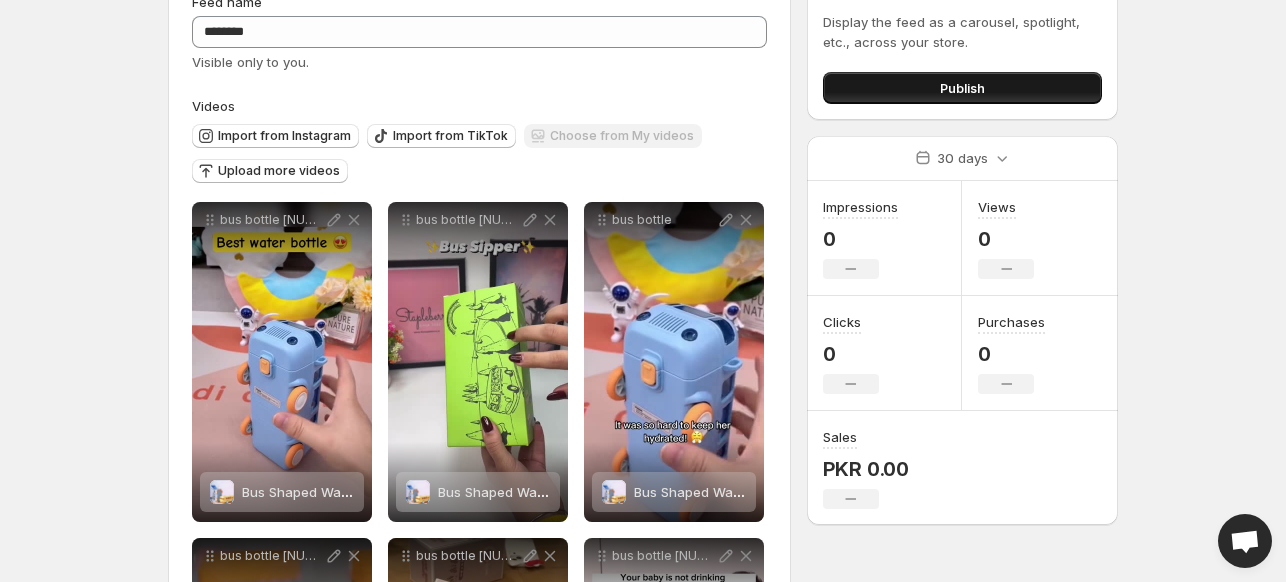 click on "Publish" at bounding box center (962, 88) 